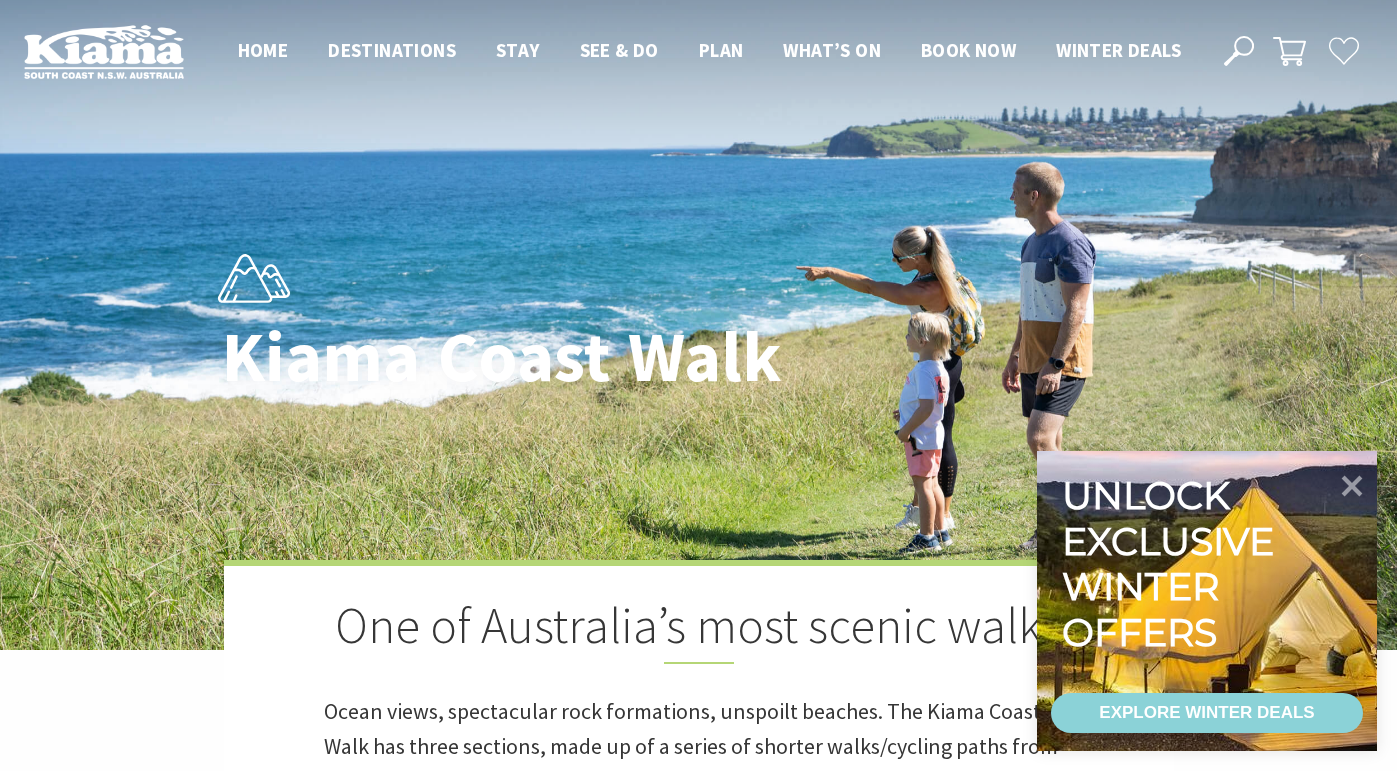 scroll, scrollTop: 0, scrollLeft: 0, axis: both 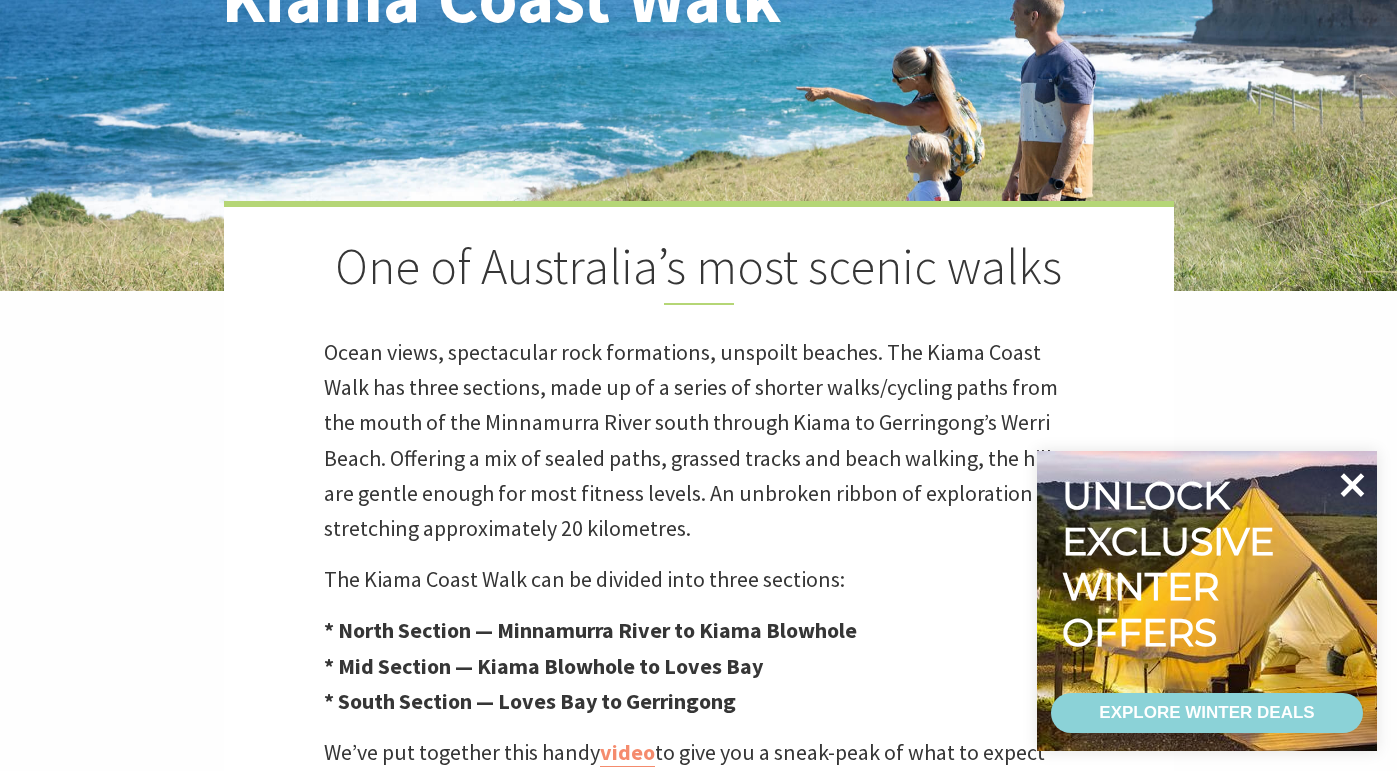 click 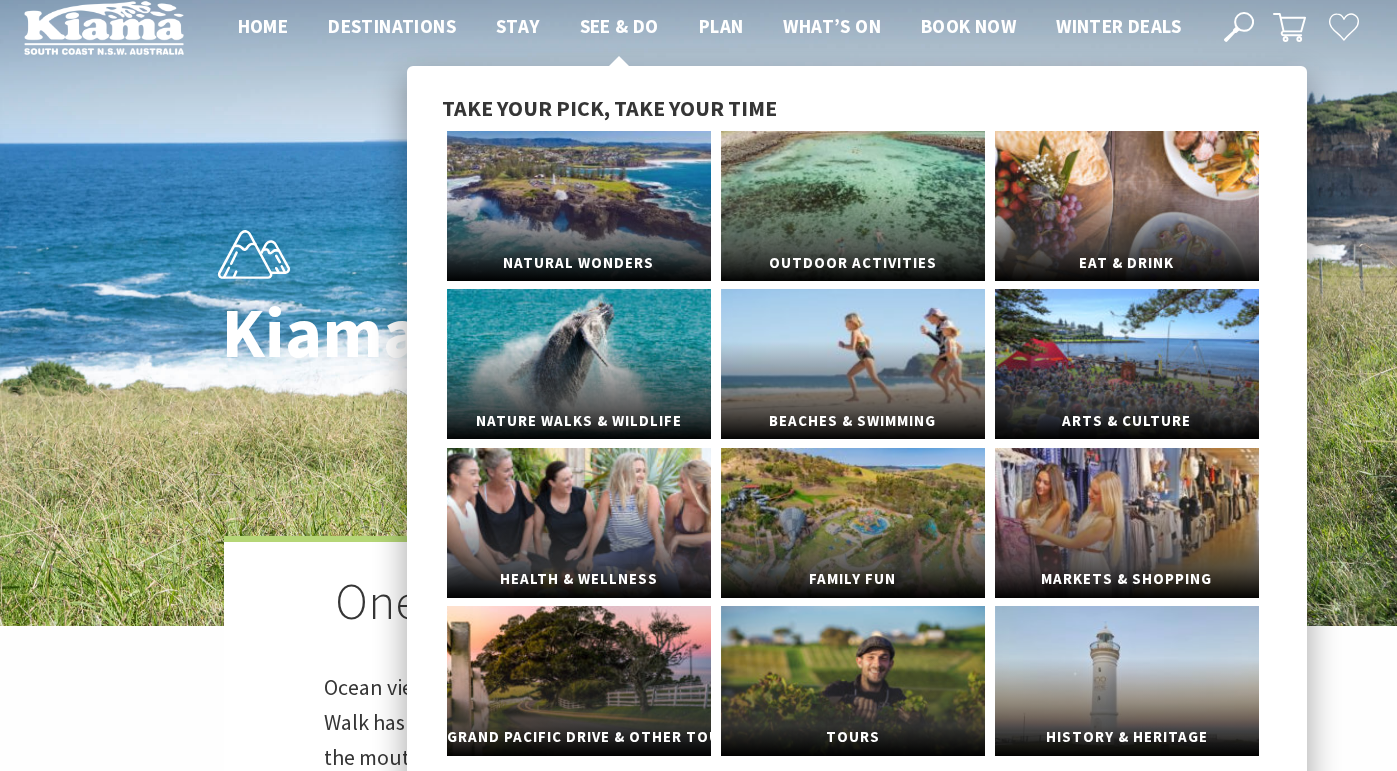 scroll, scrollTop: 28, scrollLeft: 0, axis: vertical 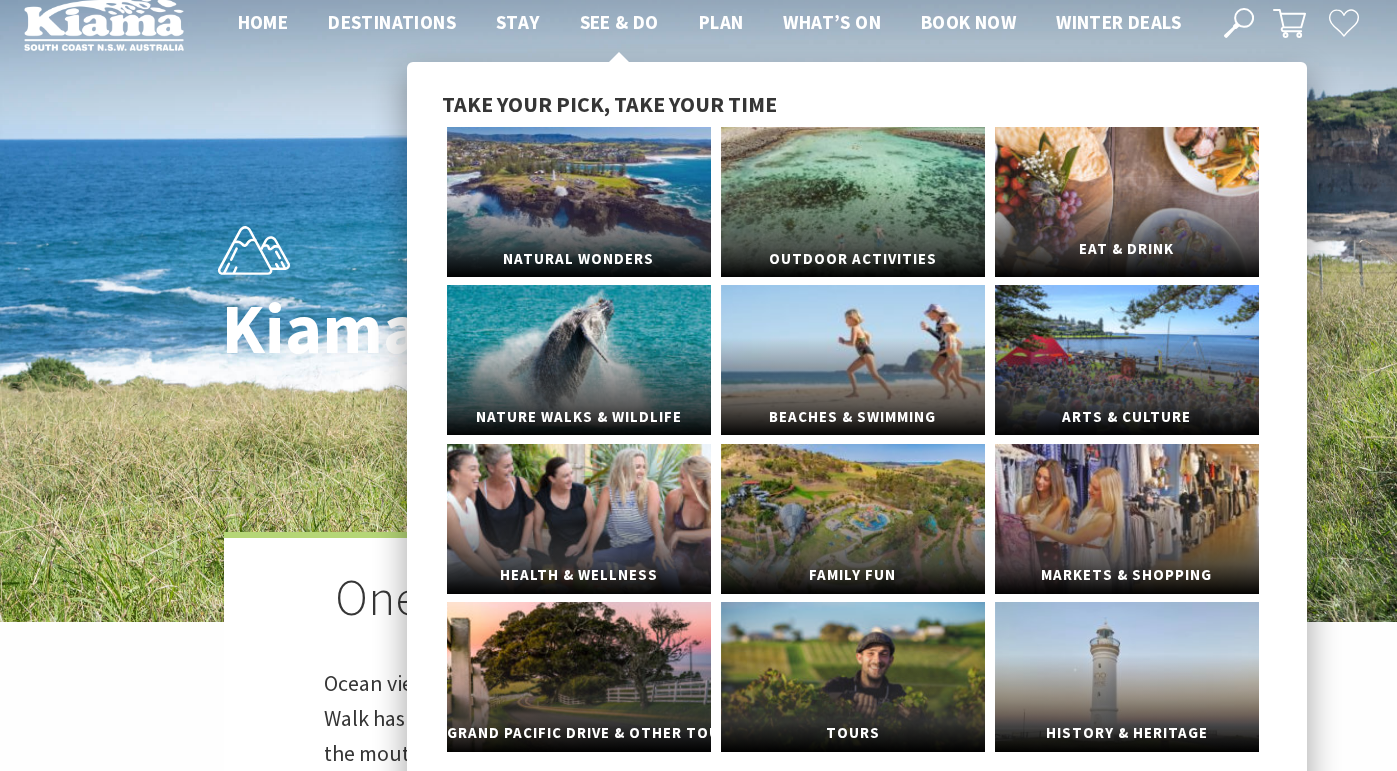 click on "Eat & Drink" at bounding box center (1127, 202) 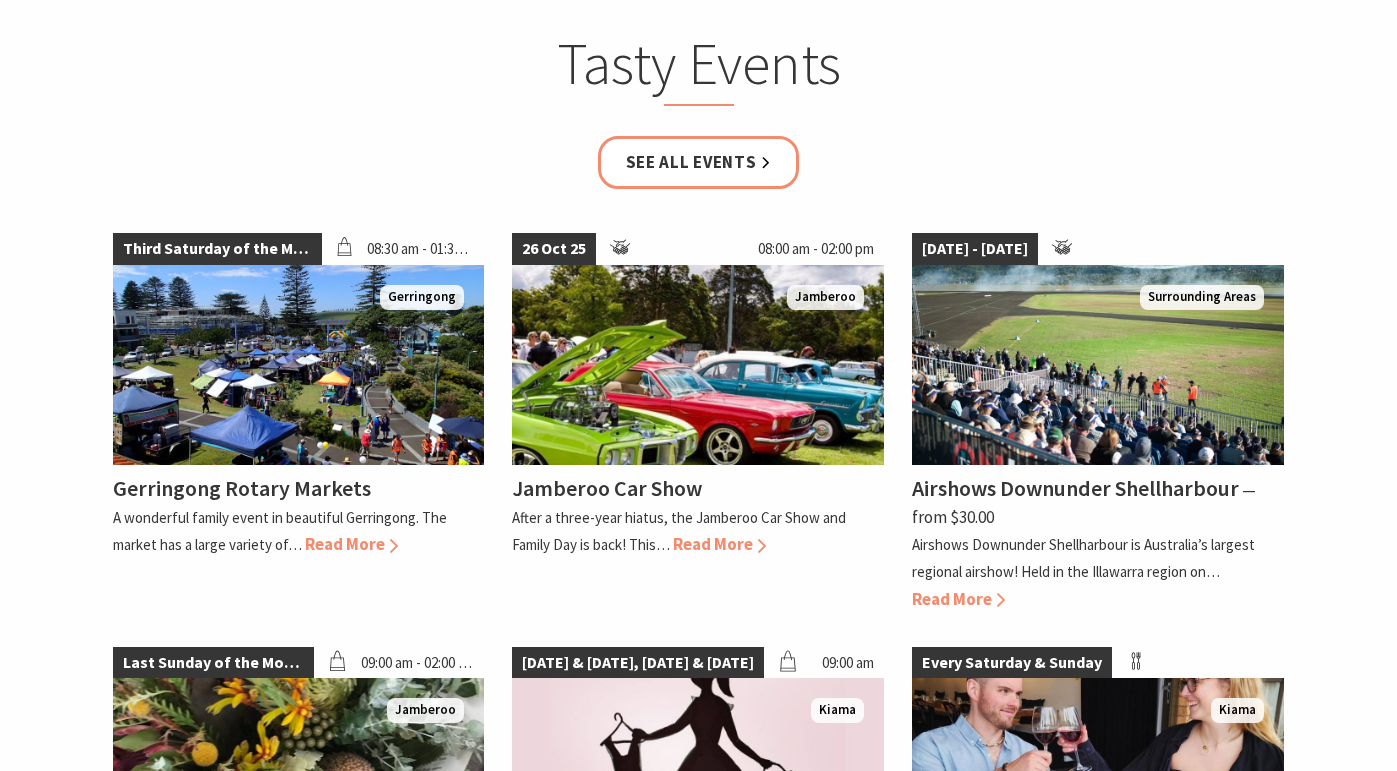 scroll, scrollTop: 2965, scrollLeft: 0, axis: vertical 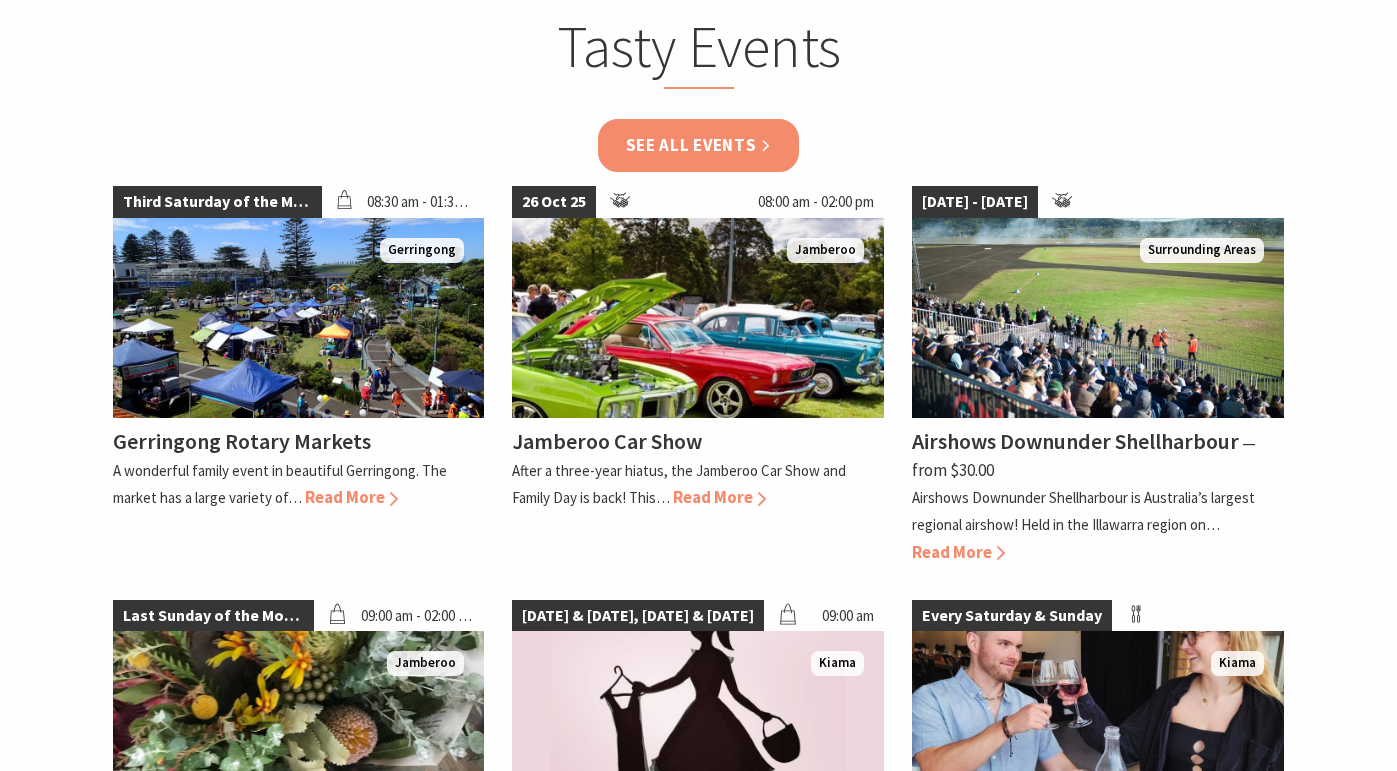 click on "See all Events" at bounding box center [699, 145] 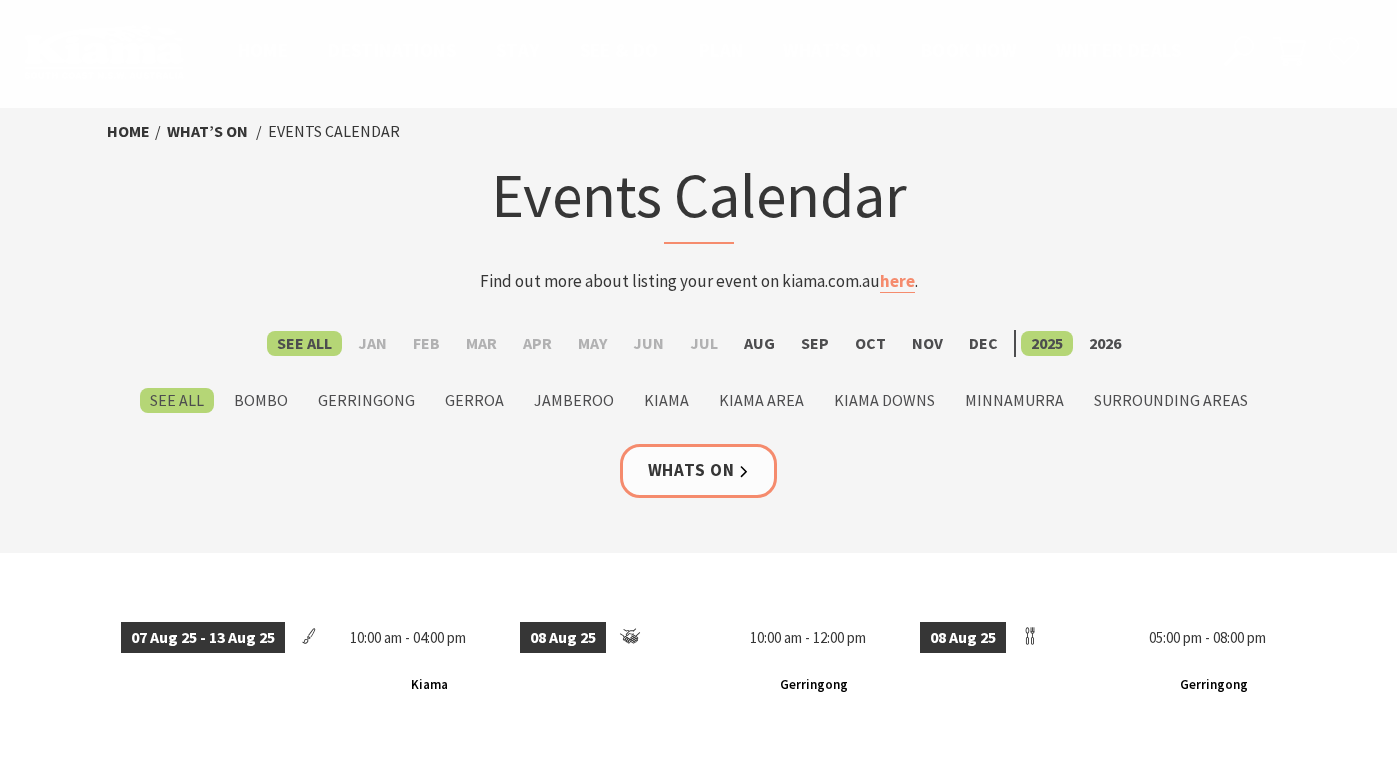 scroll, scrollTop: 0, scrollLeft: 0, axis: both 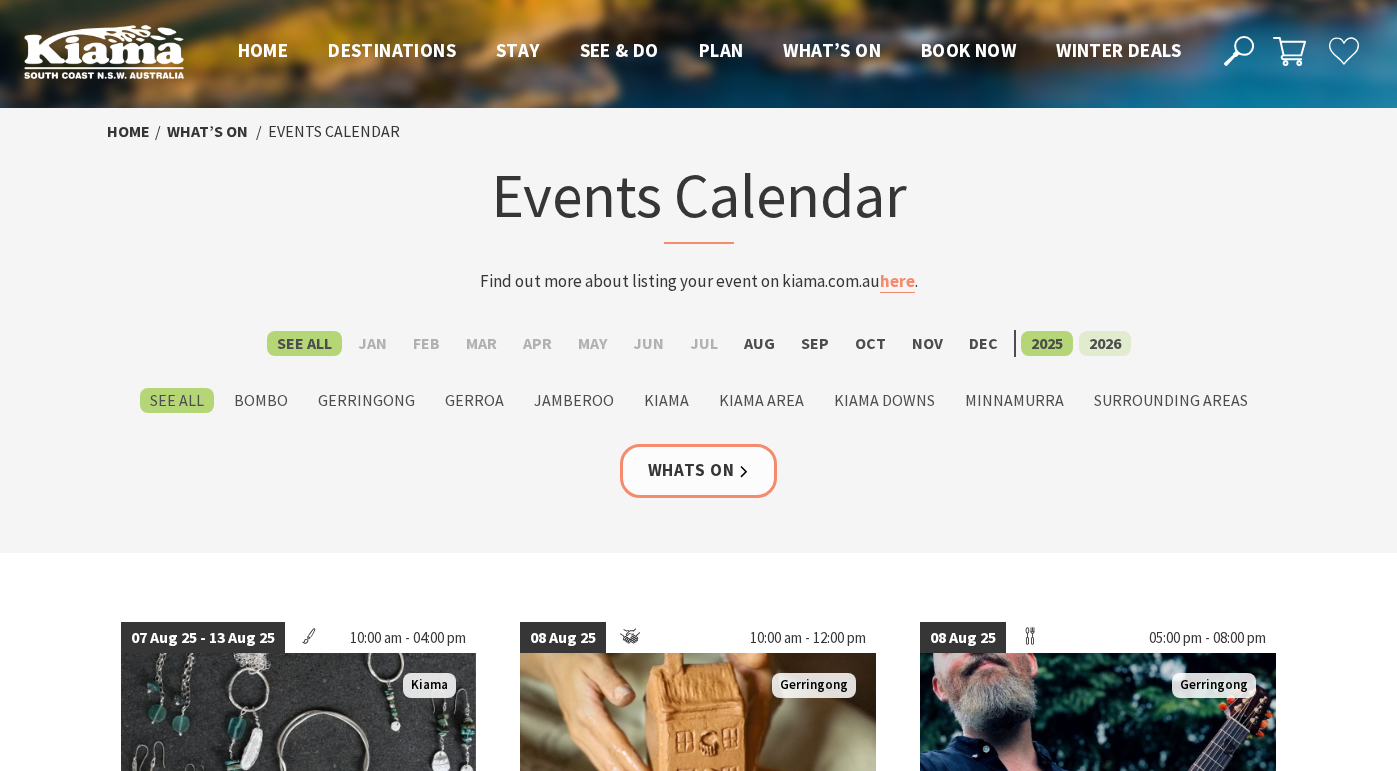 click on "2026" at bounding box center (1105, 343) 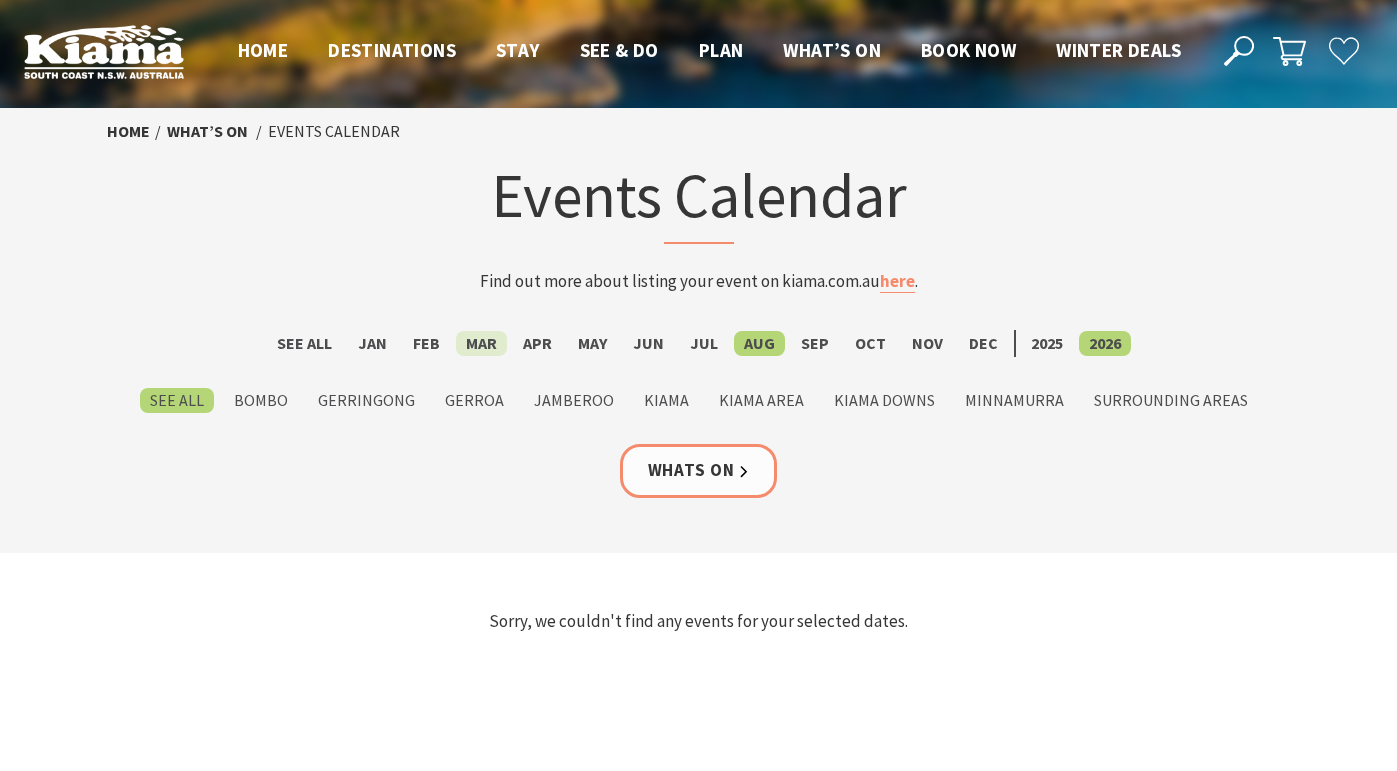 scroll, scrollTop: 0, scrollLeft: 0, axis: both 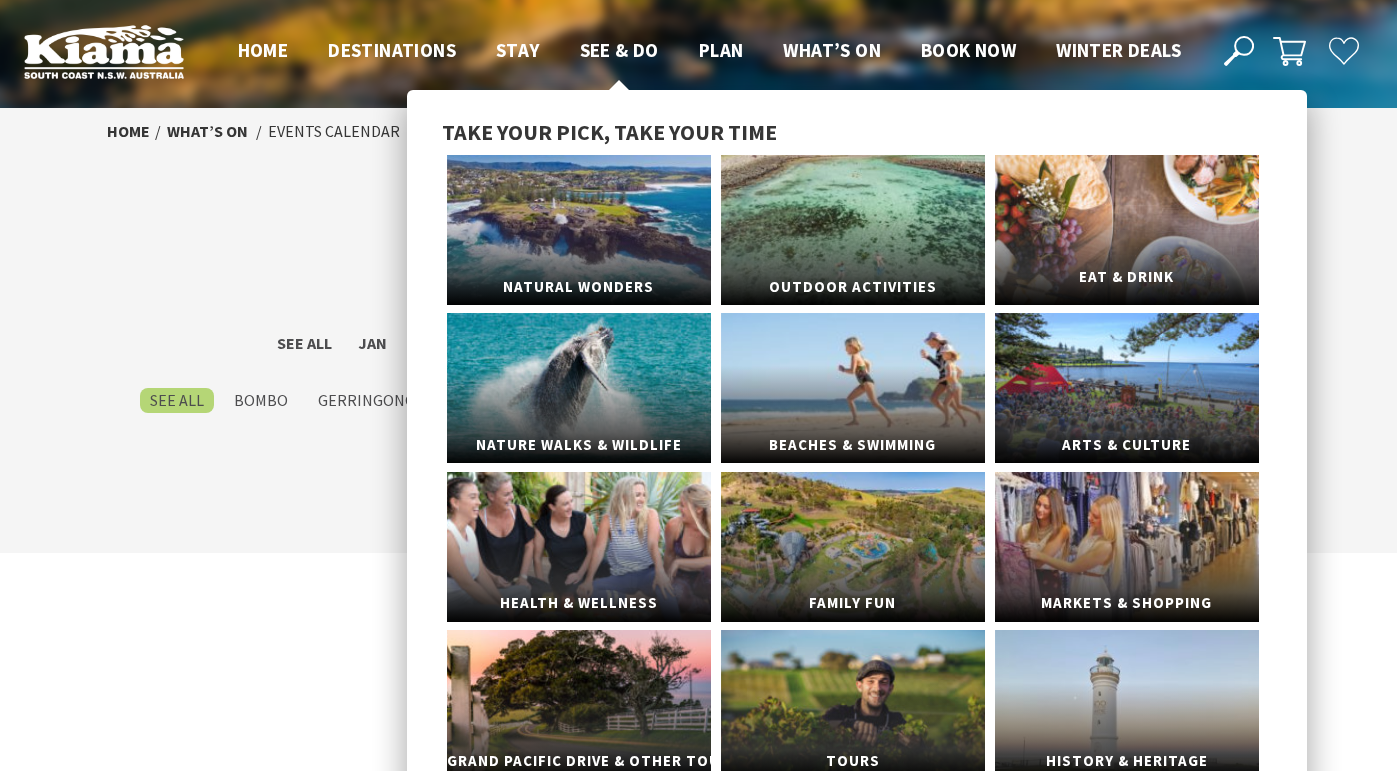 click on "Eat & Drink" at bounding box center [1127, 230] 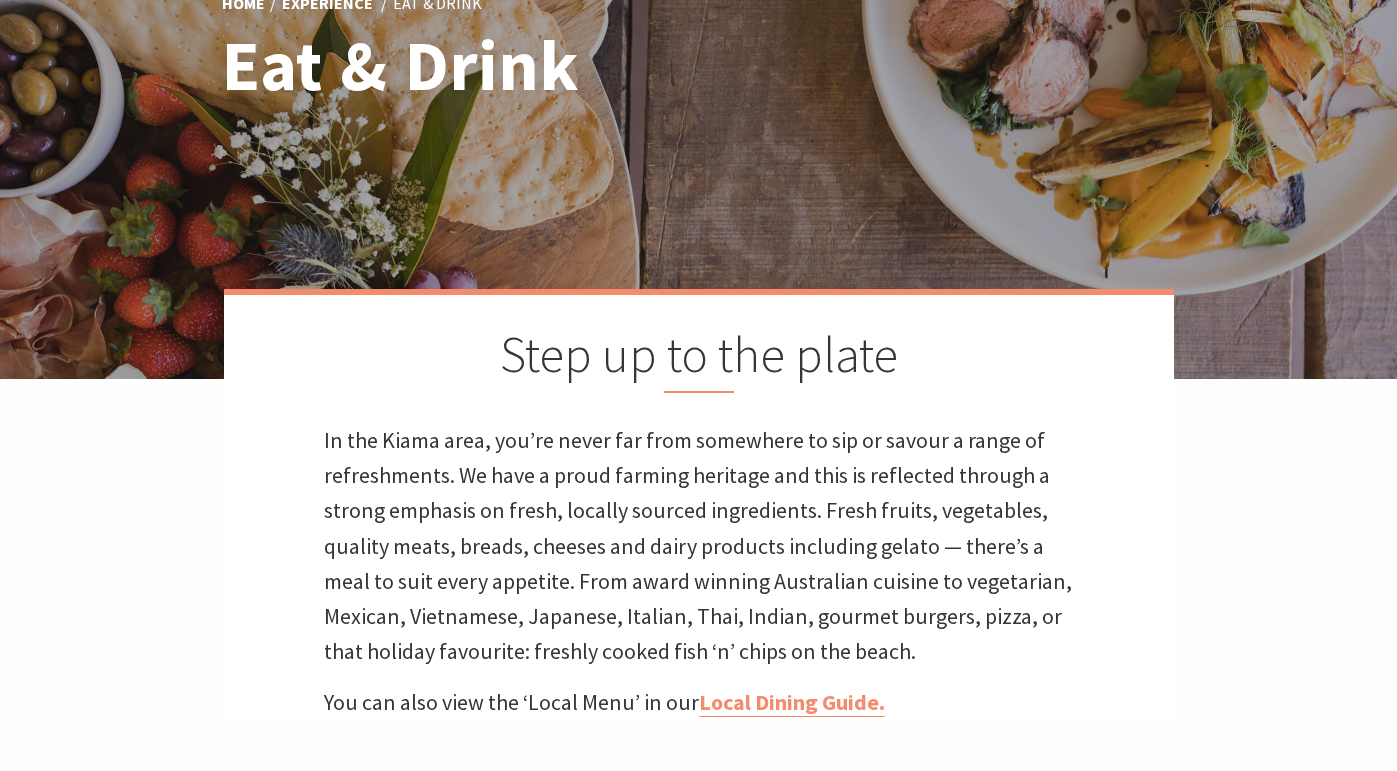 scroll, scrollTop: 0, scrollLeft: 0, axis: both 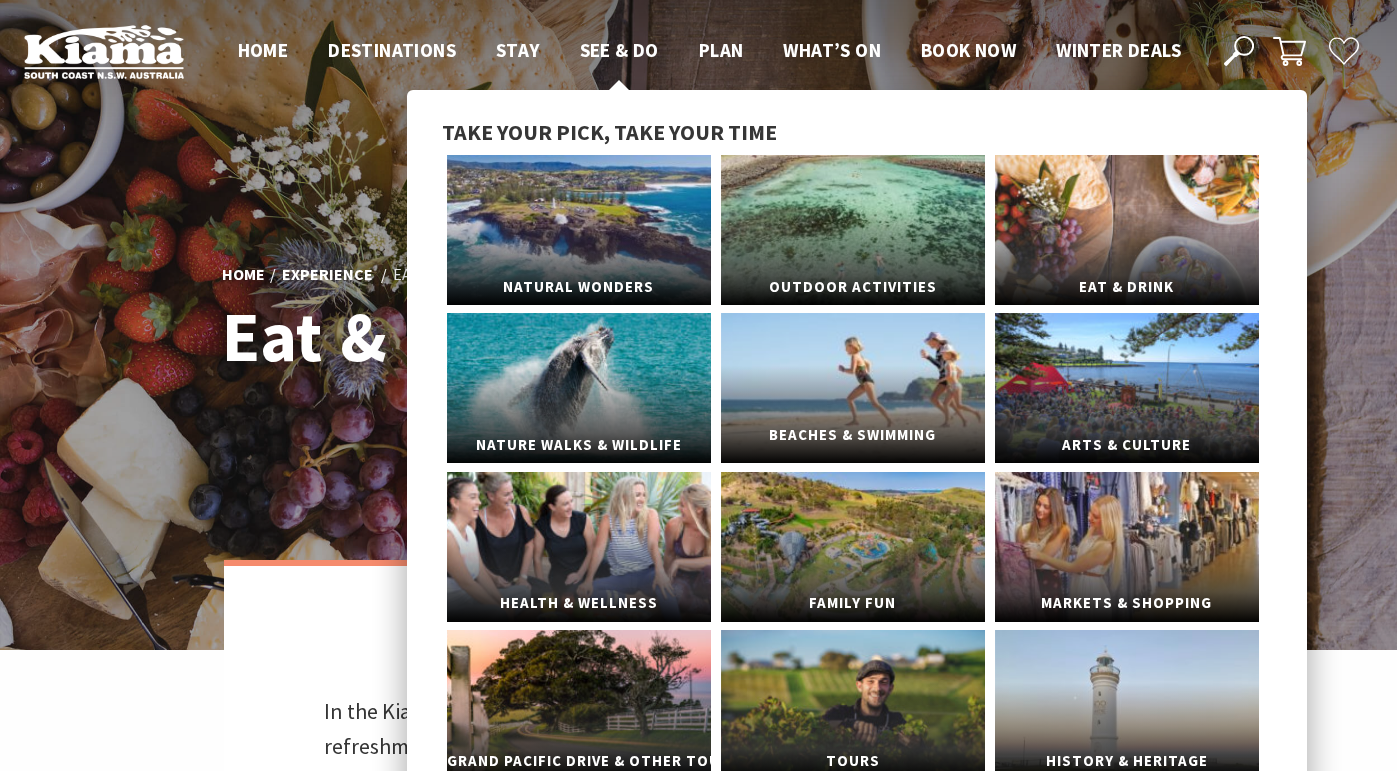 click on "Beaches & Swimming" at bounding box center [853, 388] 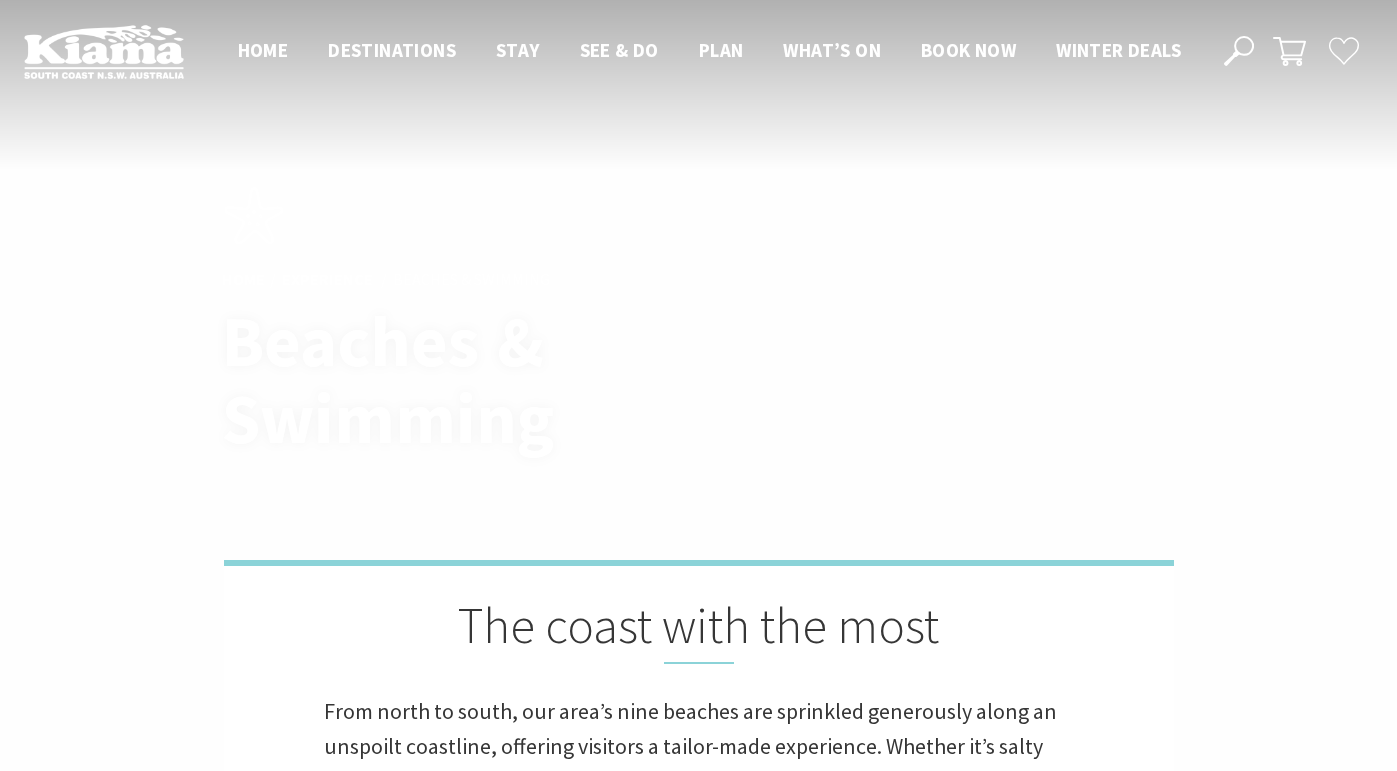 scroll, scrollTop: 0, scrollLeft: 0, axis: both 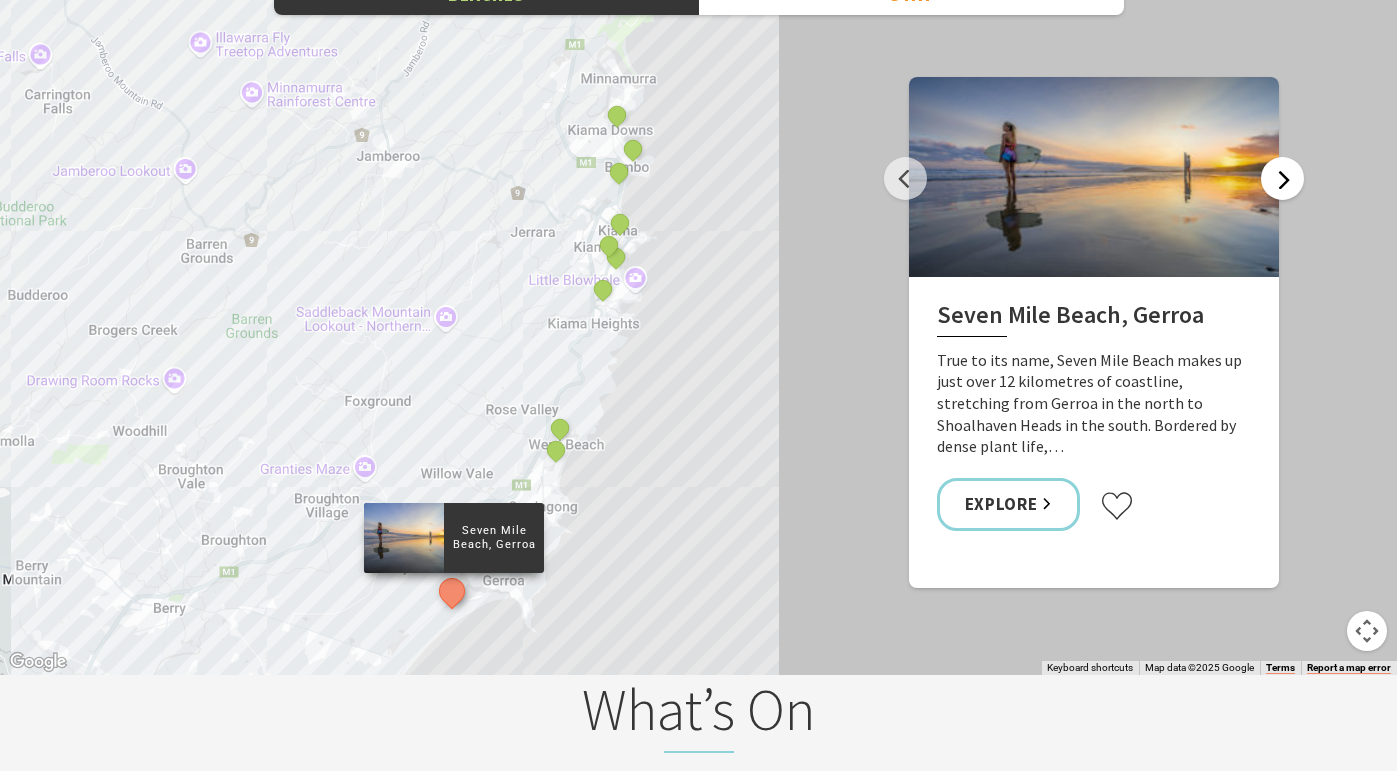 click on "Next" at bounding box center (1282, 178) 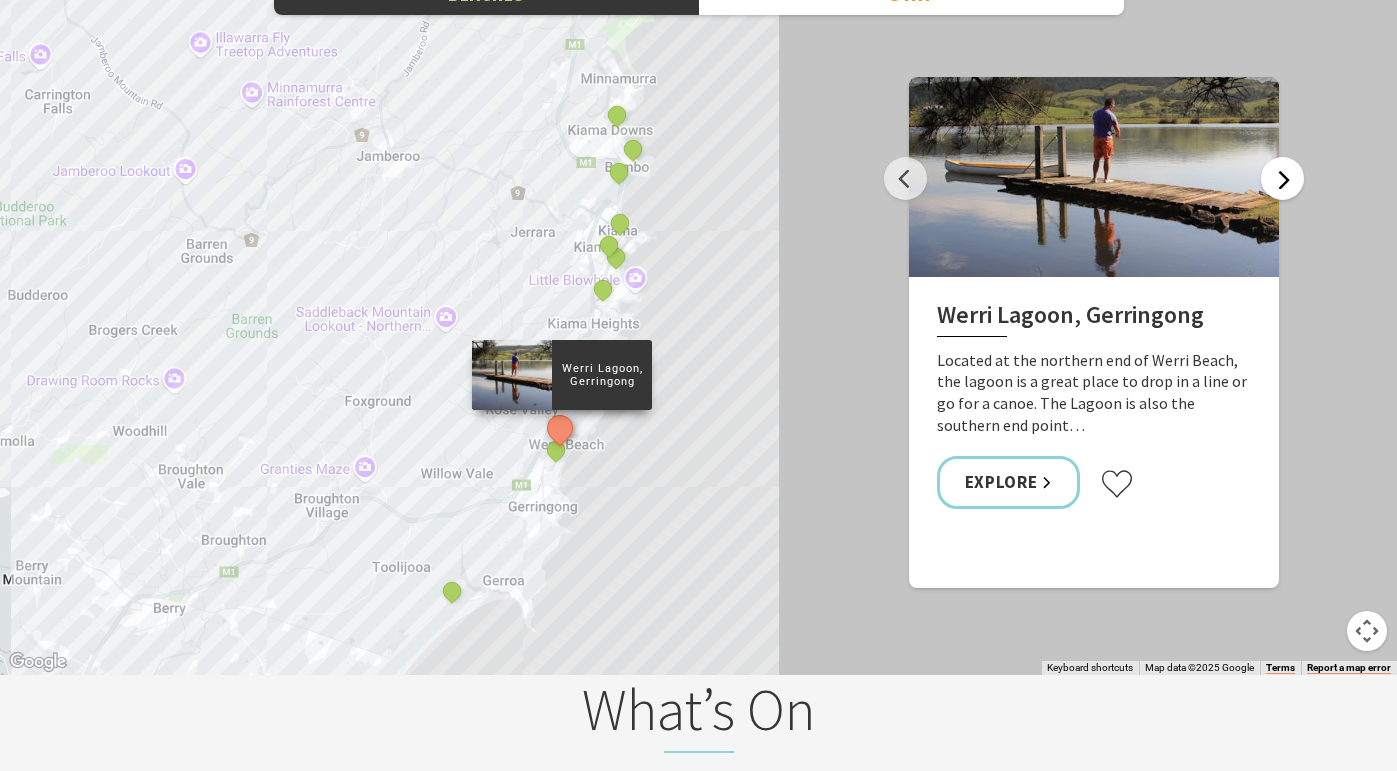 click on "Next" at bounding box center [1282, 178] 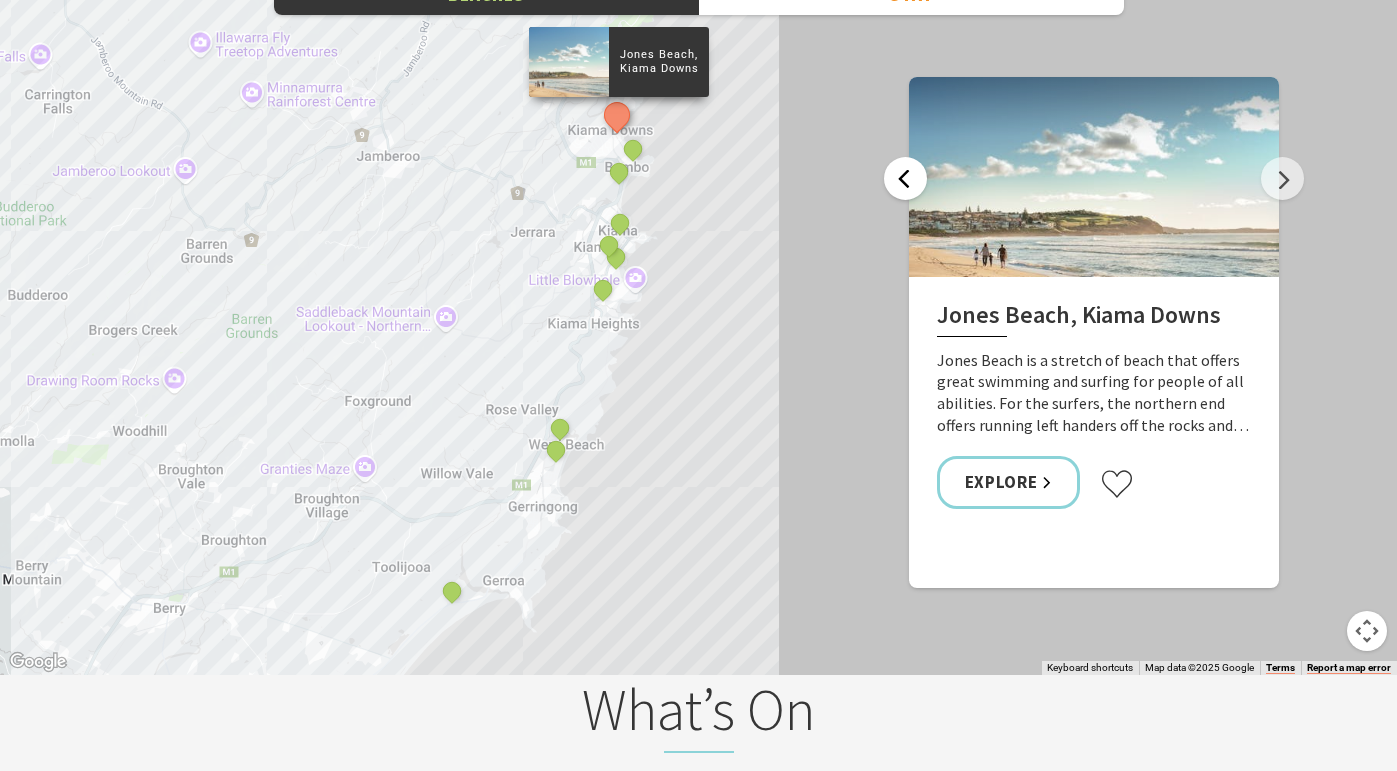 click on "Previous" at bounding box center [905, 178] 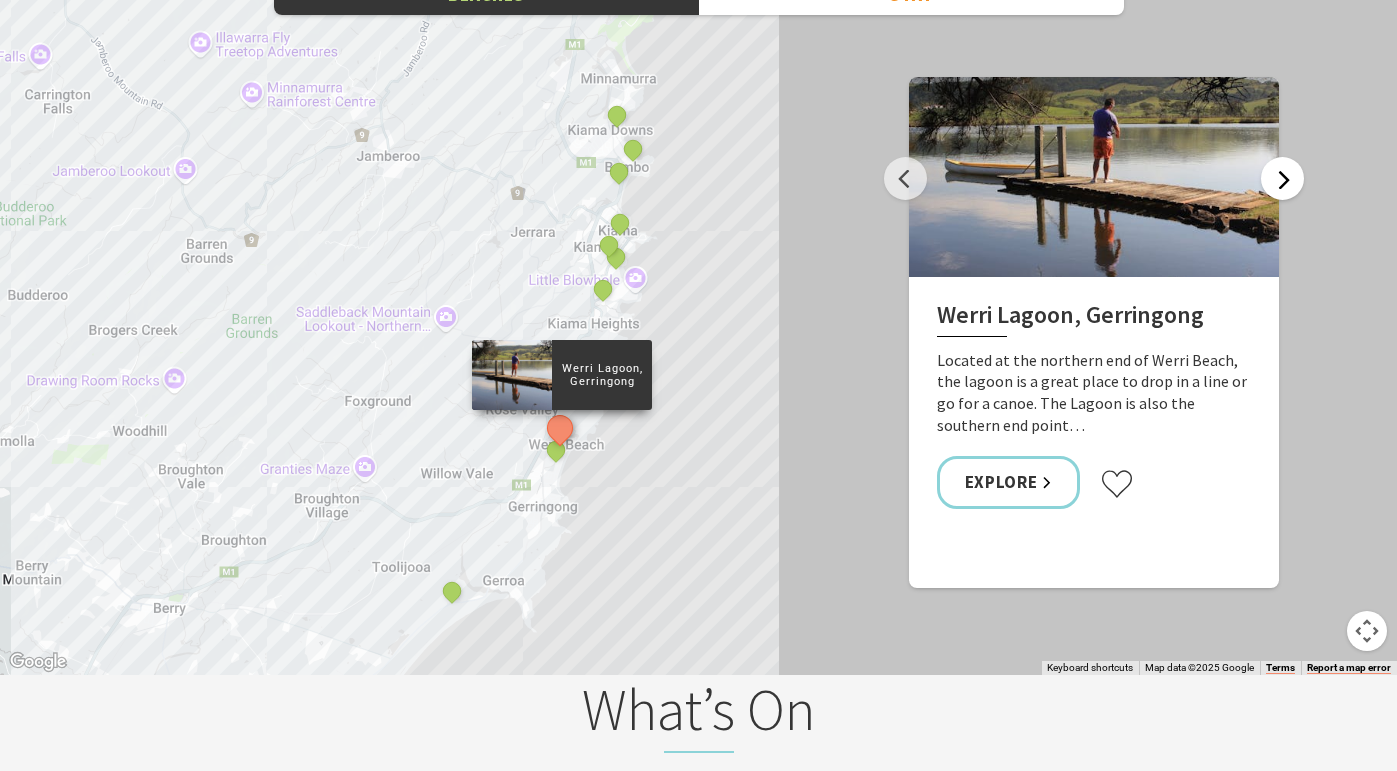 click on "Next" at bounding box center (1282, 178) 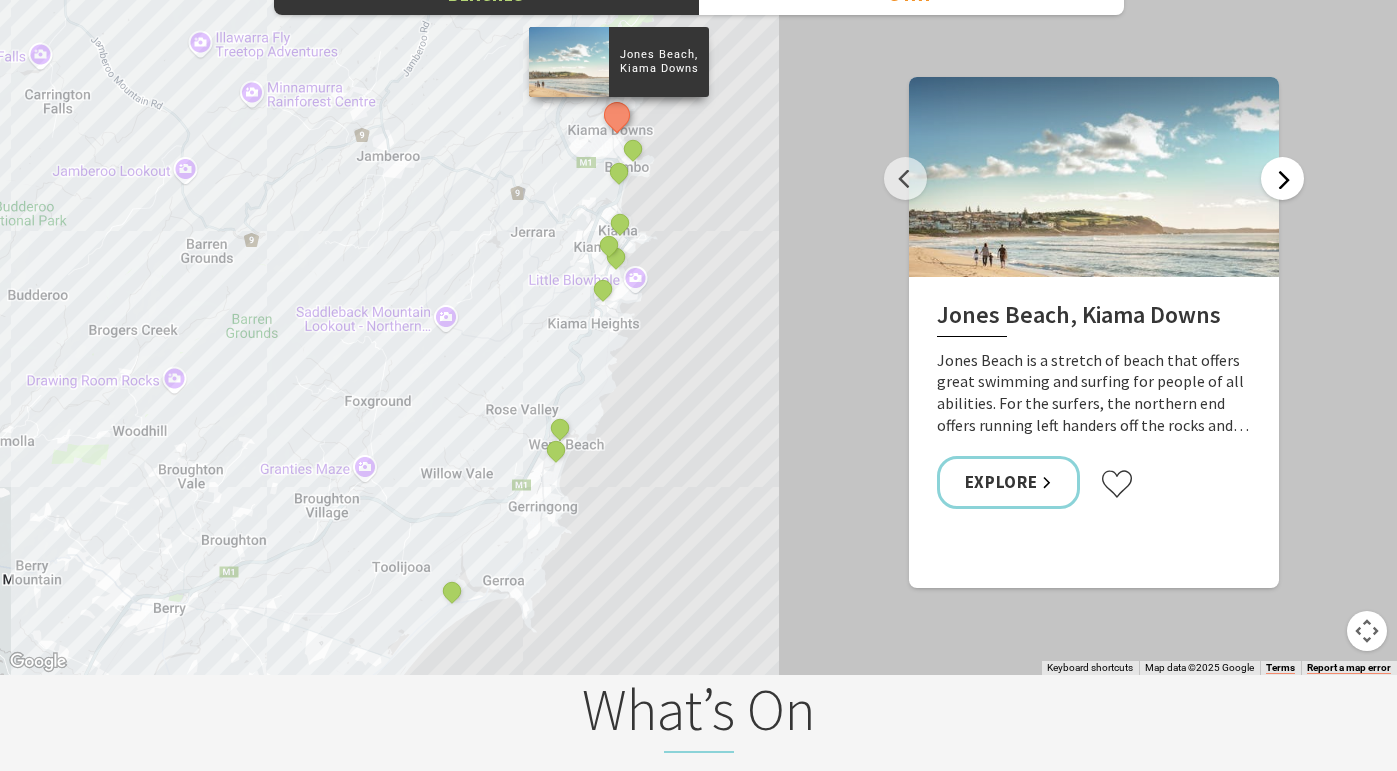 click on "Next" at bounding box center (1282, 178) 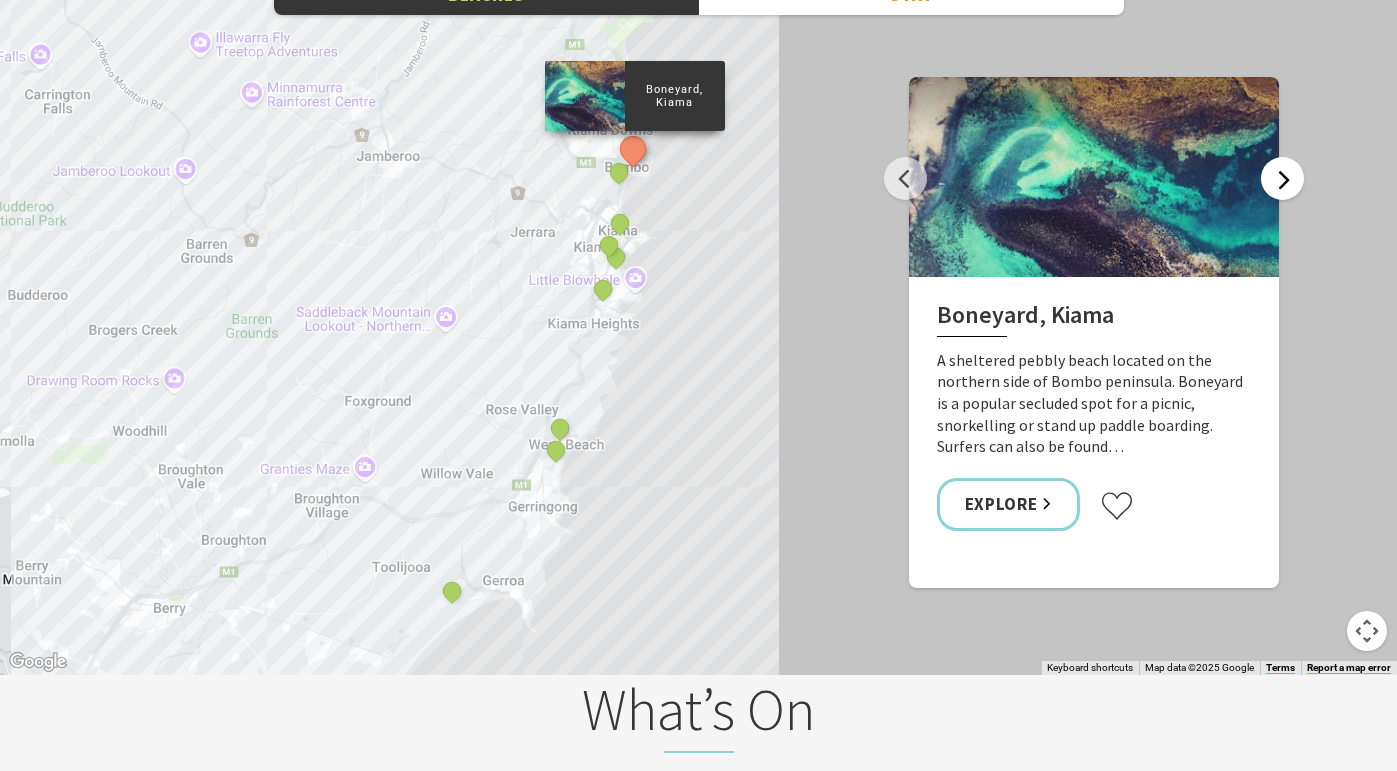 click on "Next" at bounding box center [1282, 178] 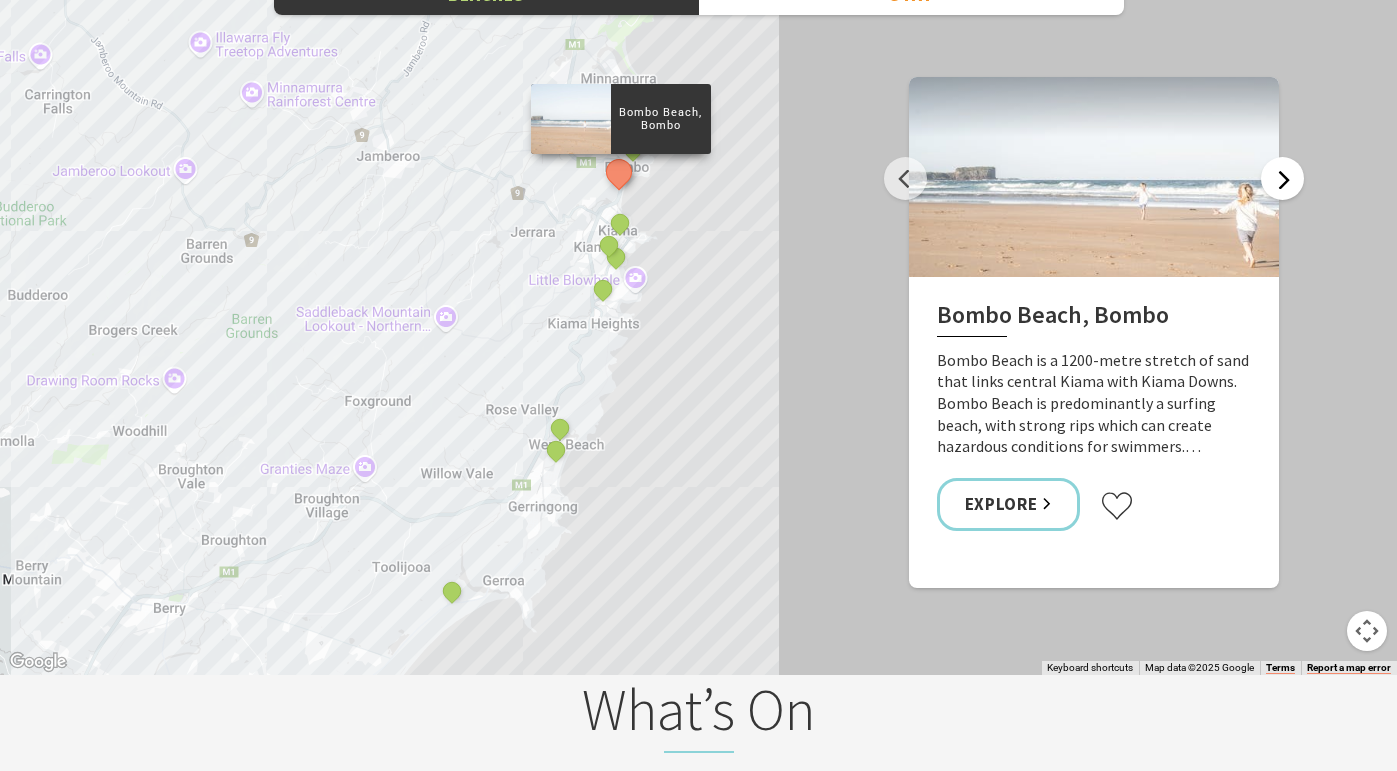 click on "Next" at bounding box center (1282, 178) 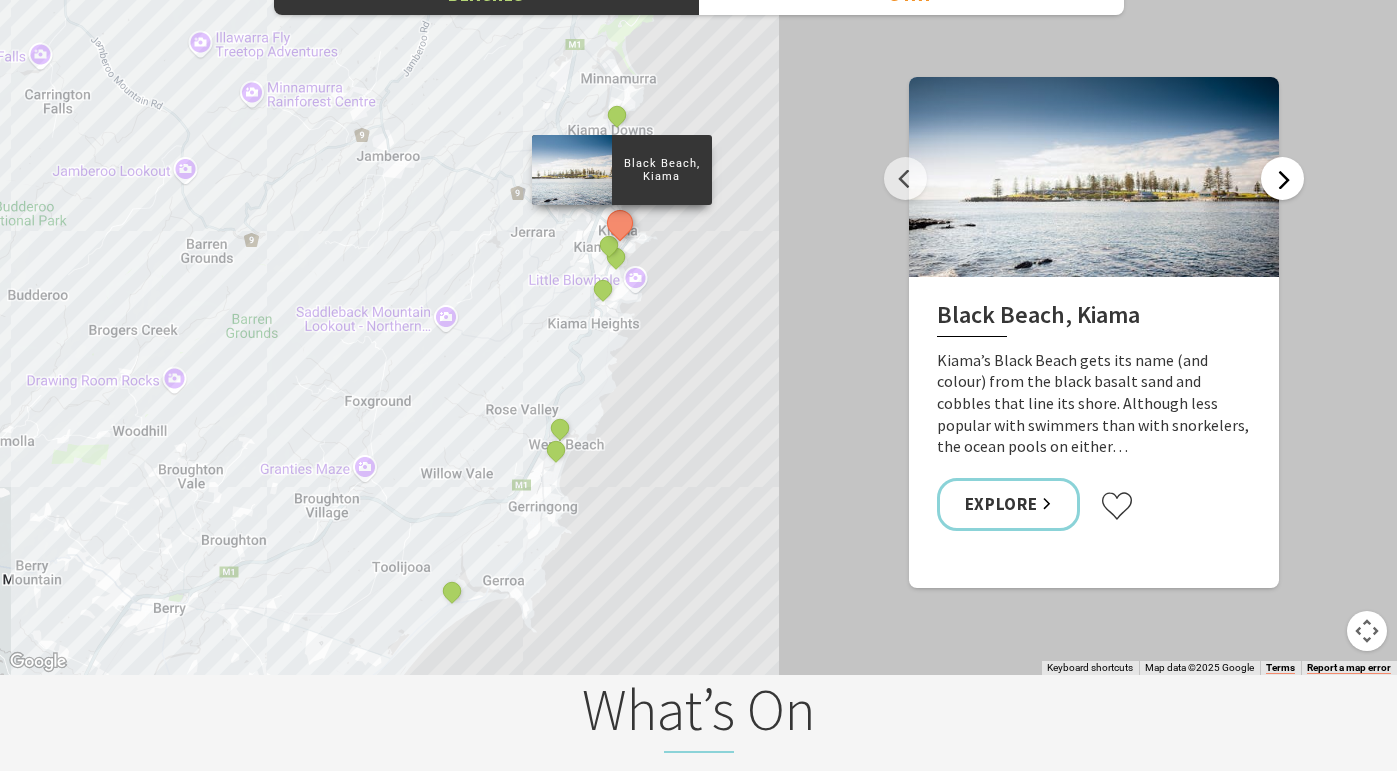 click on "Next" at bounding box center [1282, 178] 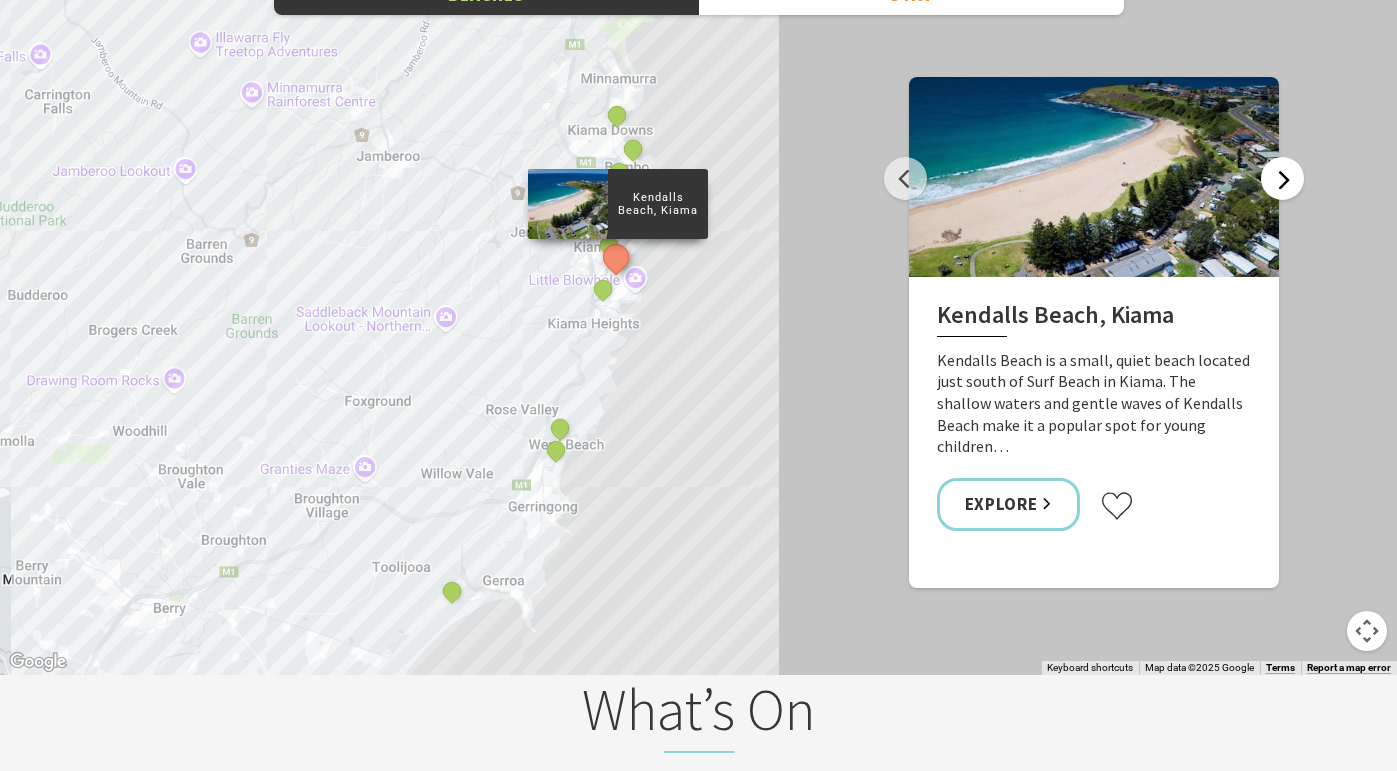 click on "Next" at bounding box center (1282, 178) 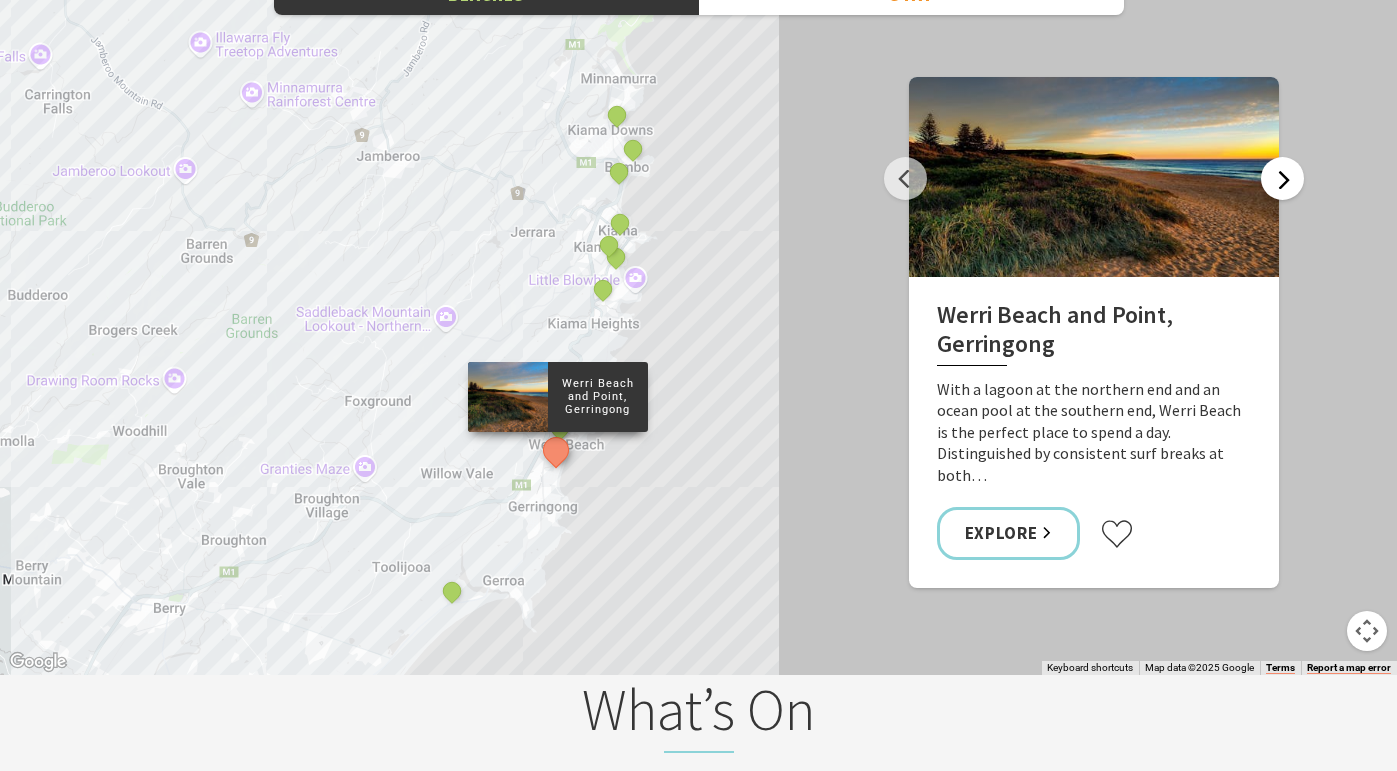 click on "Next" at bounding box center (1282, 178) 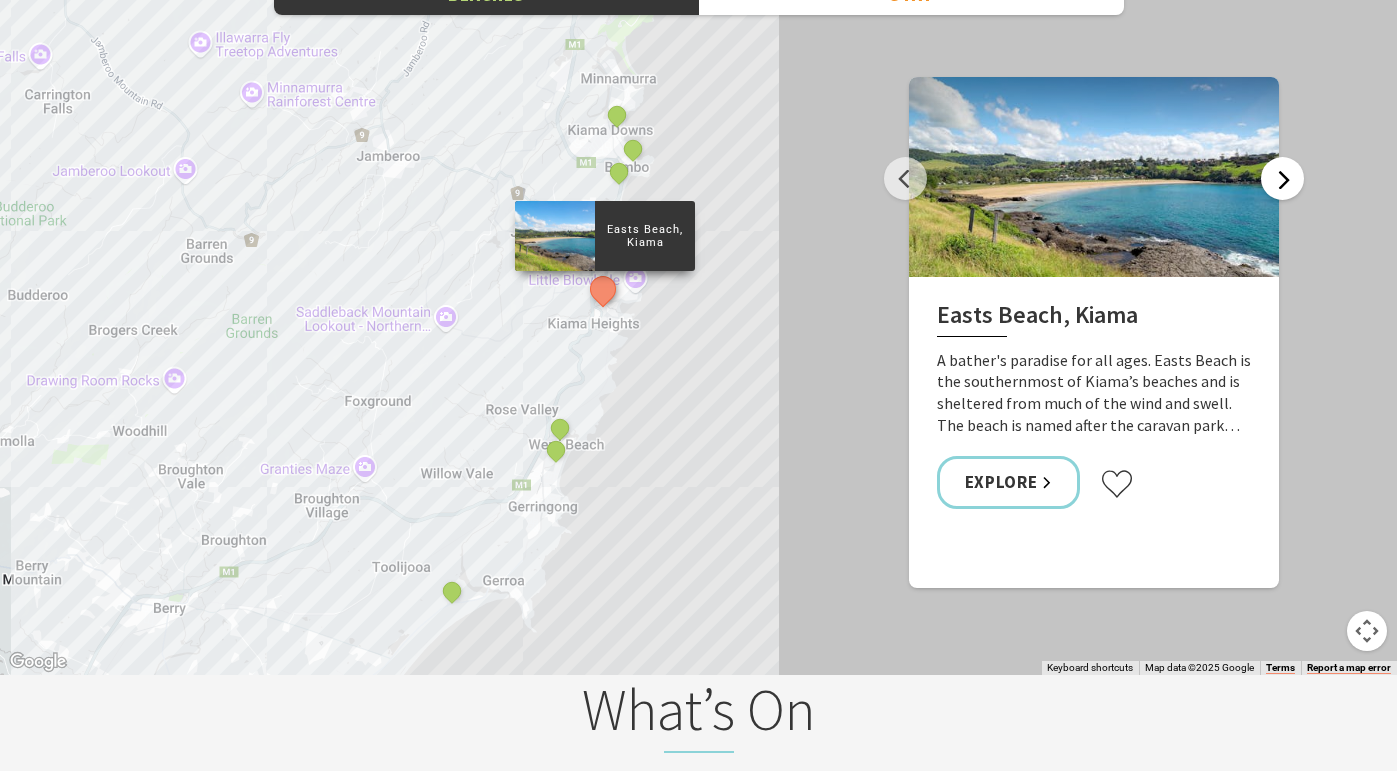 click on "Next" at bounding box center (1282, 178) 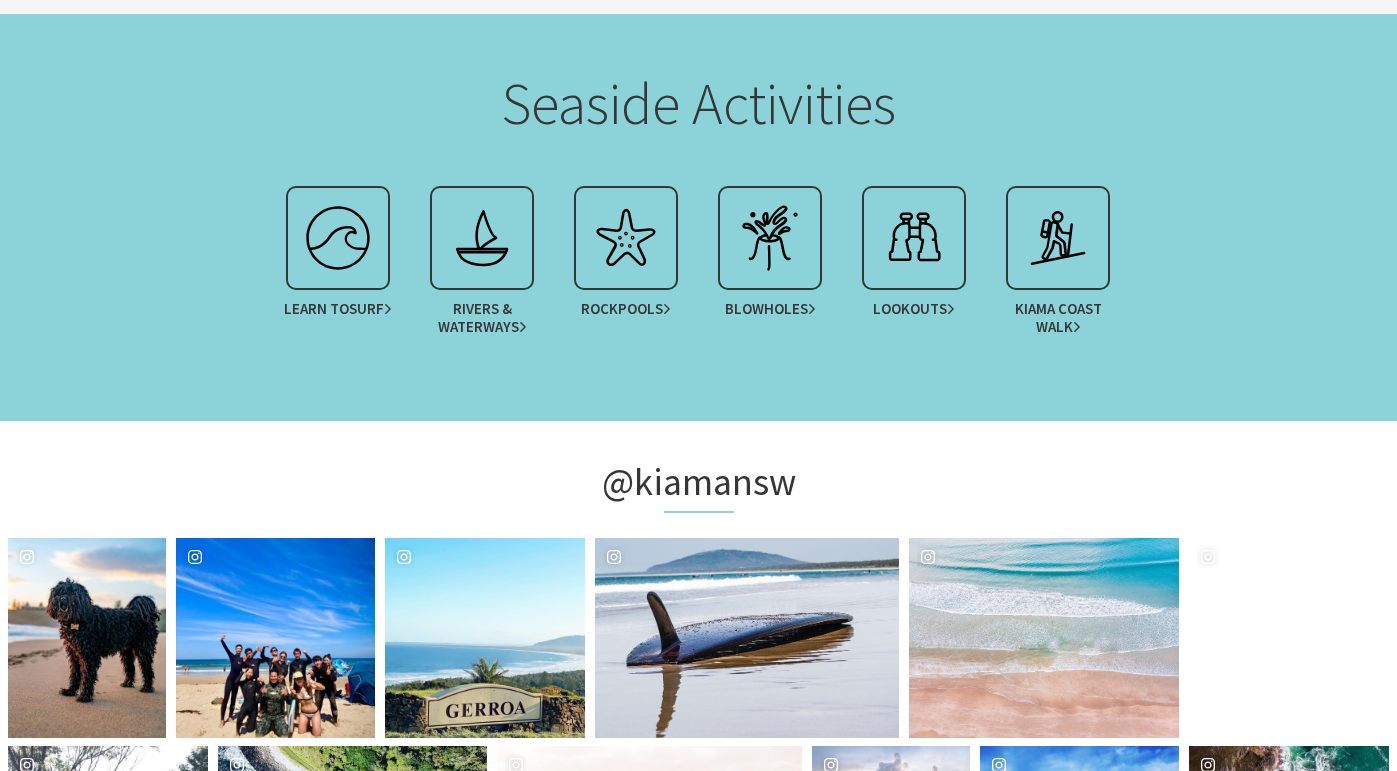scroll, scrollTop: 4099, scrollLeft: 0, axis: vertical 